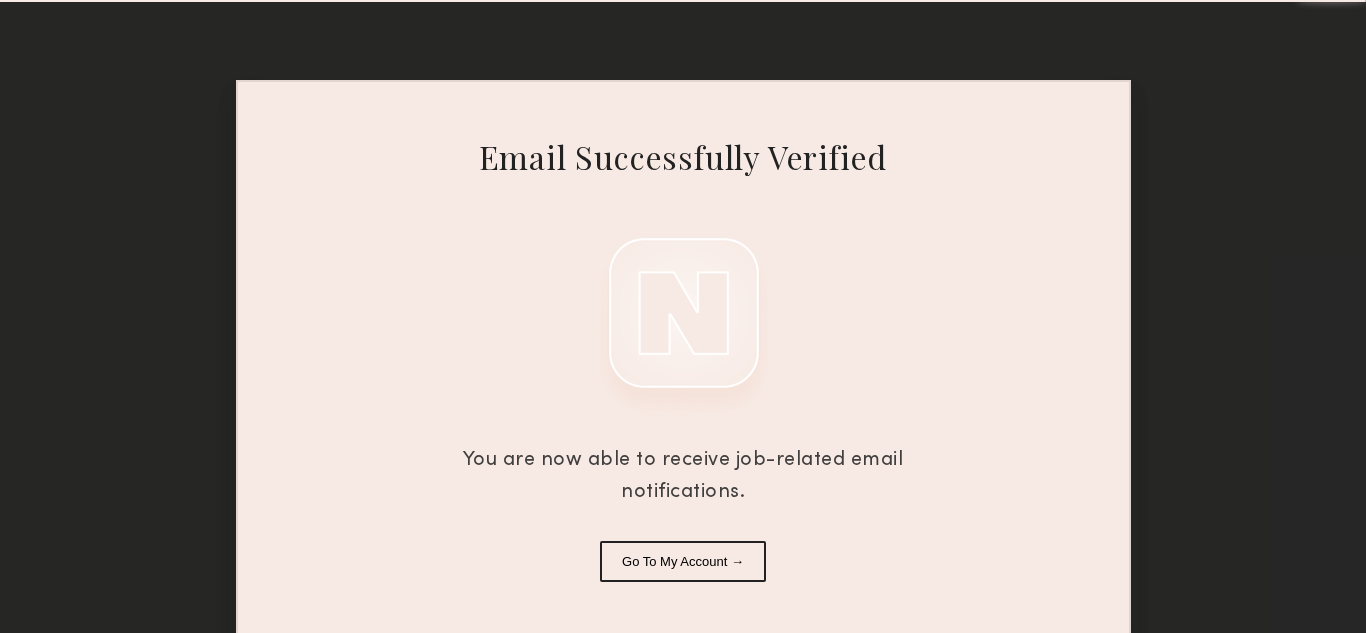 scroll, scrollTop: 0, scrollLeft: 0, axis: both 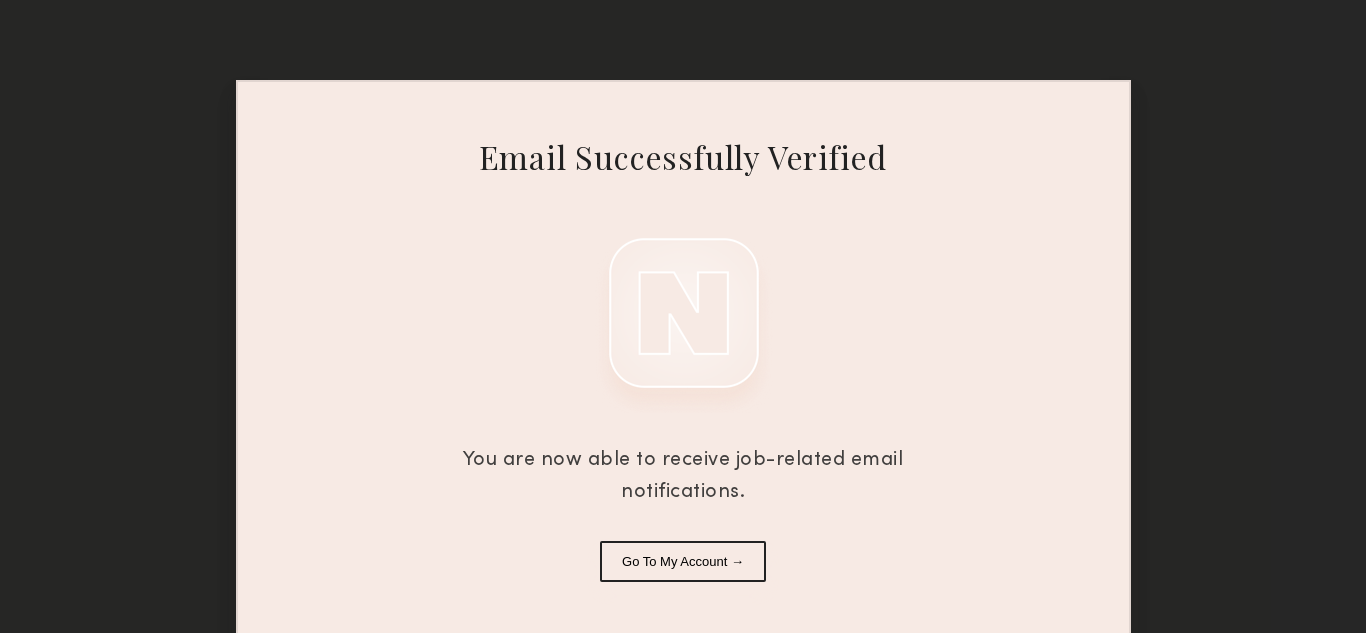 click on "Go To My Account →" at bounding box center [683, 561] 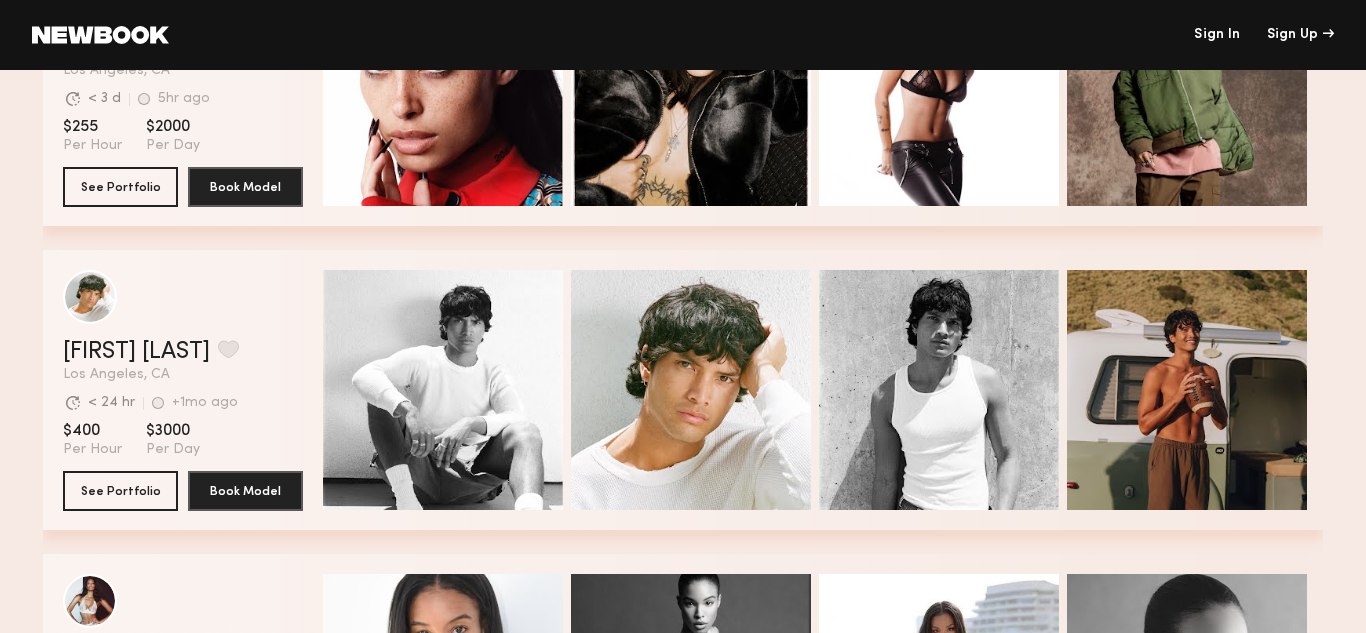 scroll, scrollTop: 2333, scrollLeft: 0, axis: vertical 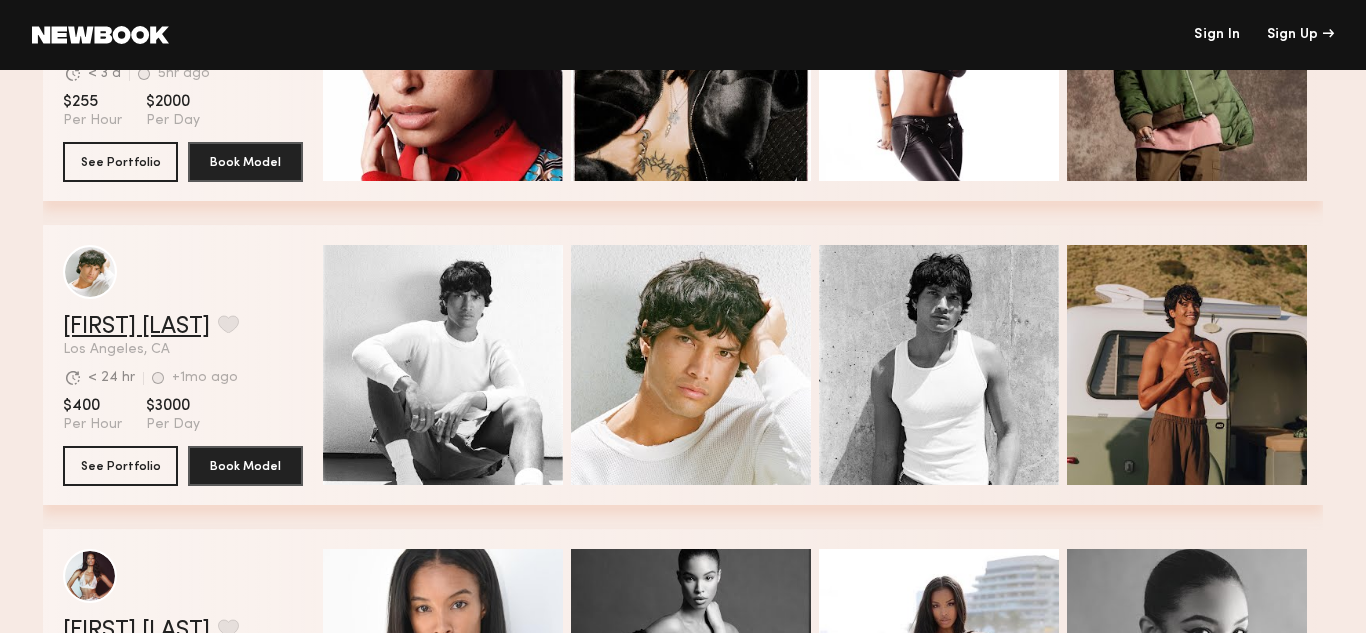 click on "[FIRST] [LAST]" 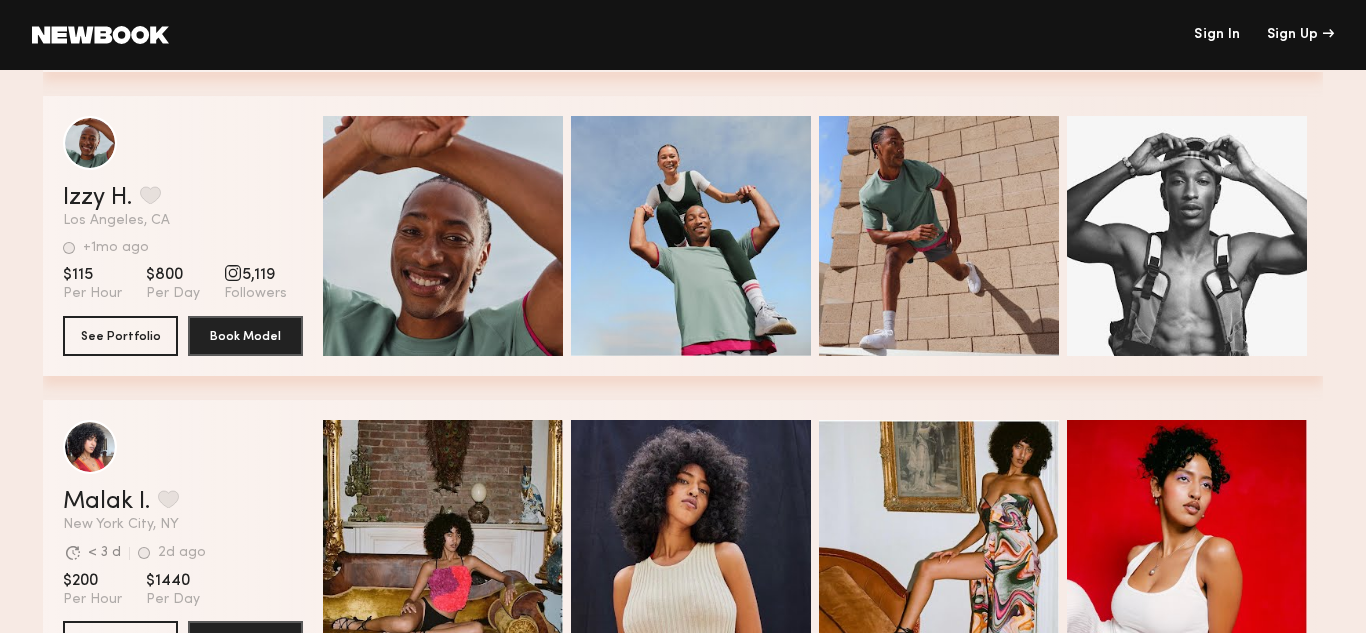 scroll, scrollTop: 4029, scrollLeft: 0, axis: vertical 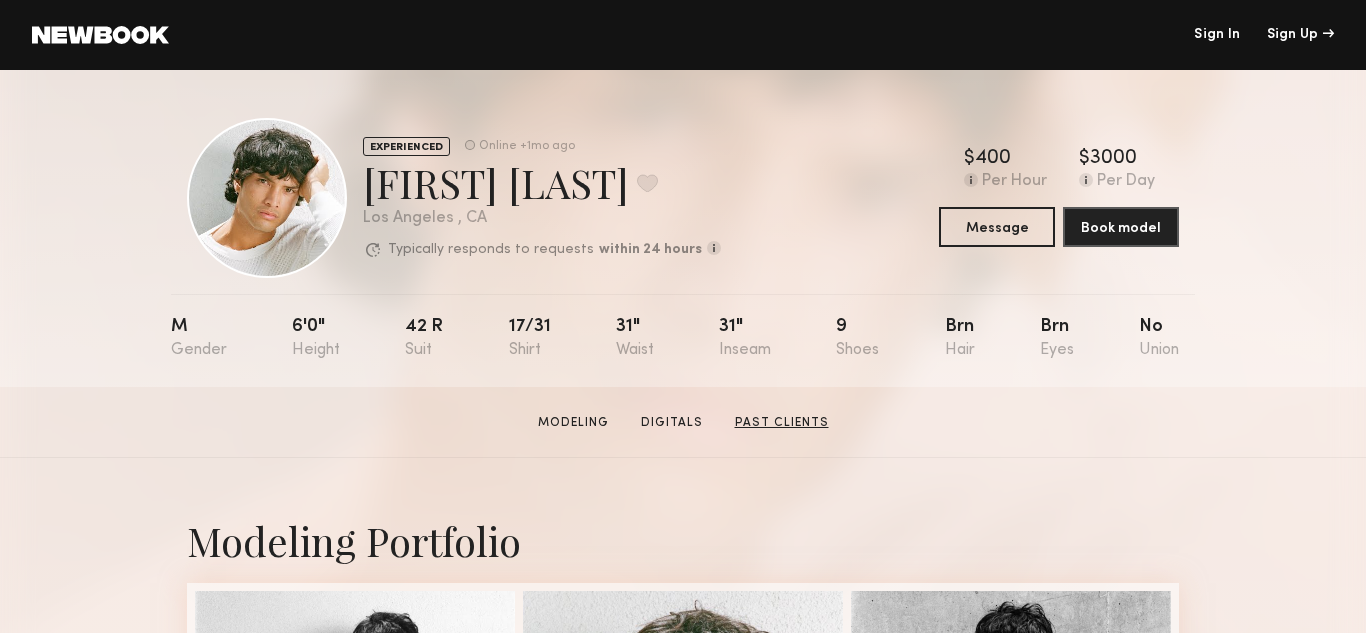 click on "Past Clients" 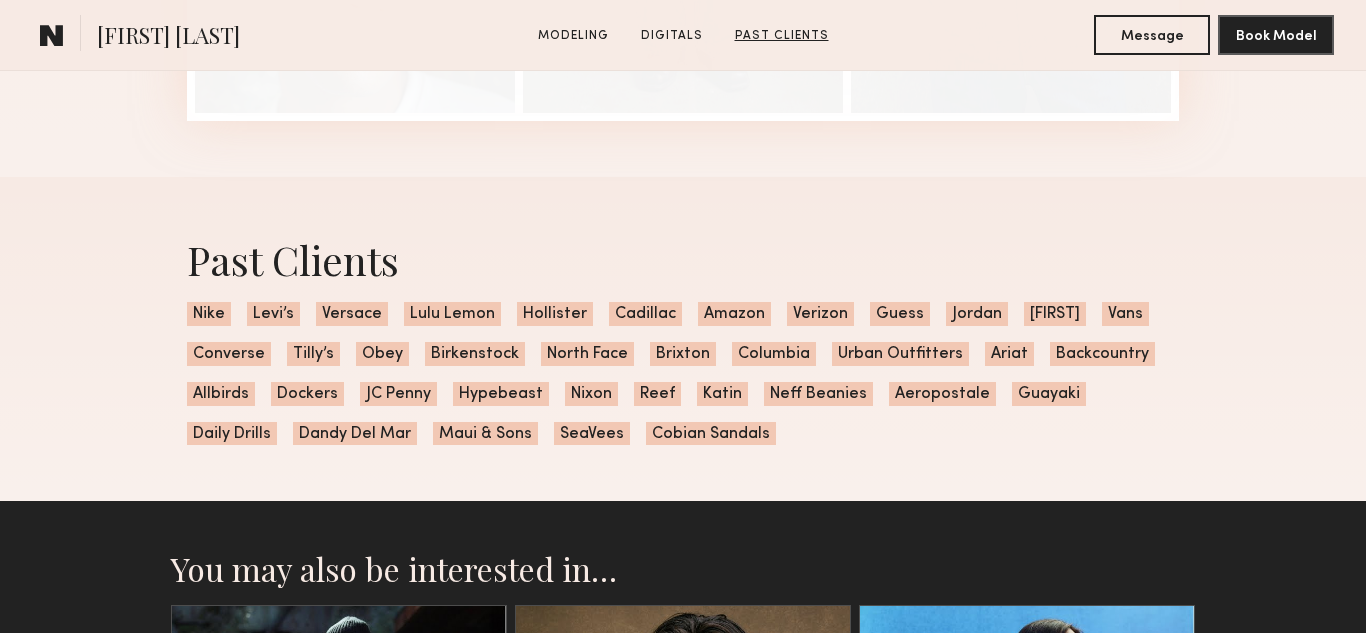 scroll, scrollTop: 2739, scrollLeft: 0, axis: vertical 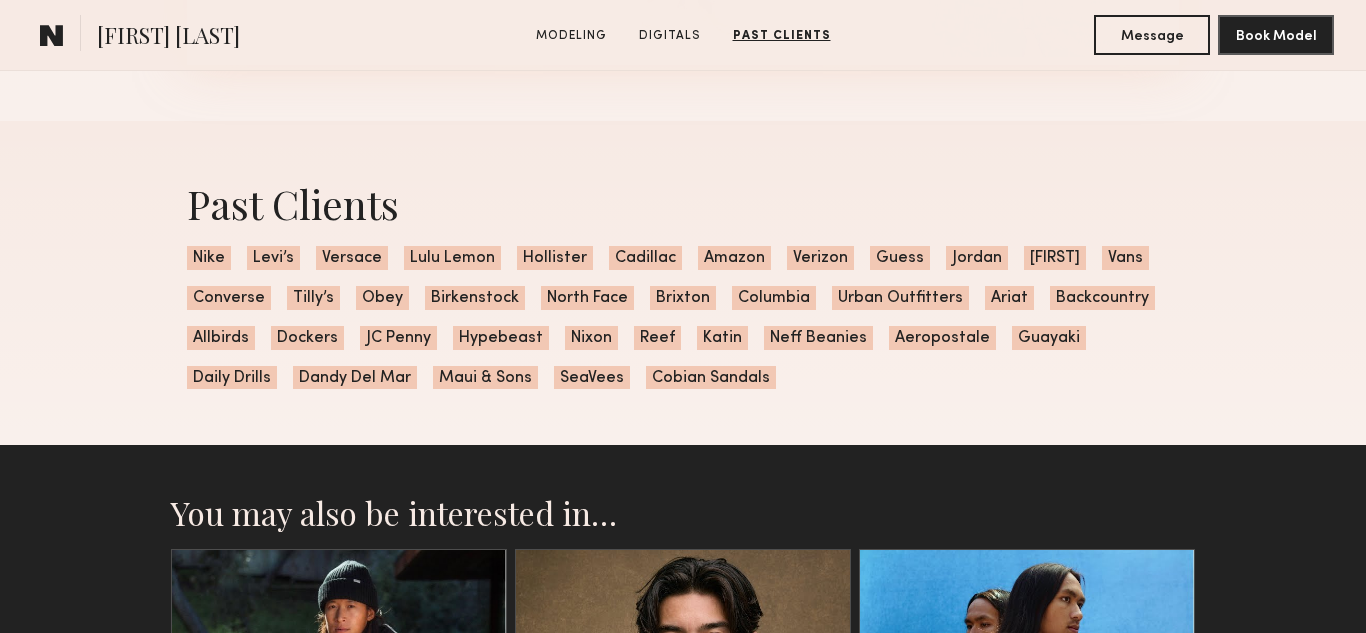 click on "[FIRST] [LAST]. Modeling Digitals Past Clients Message Book Model" 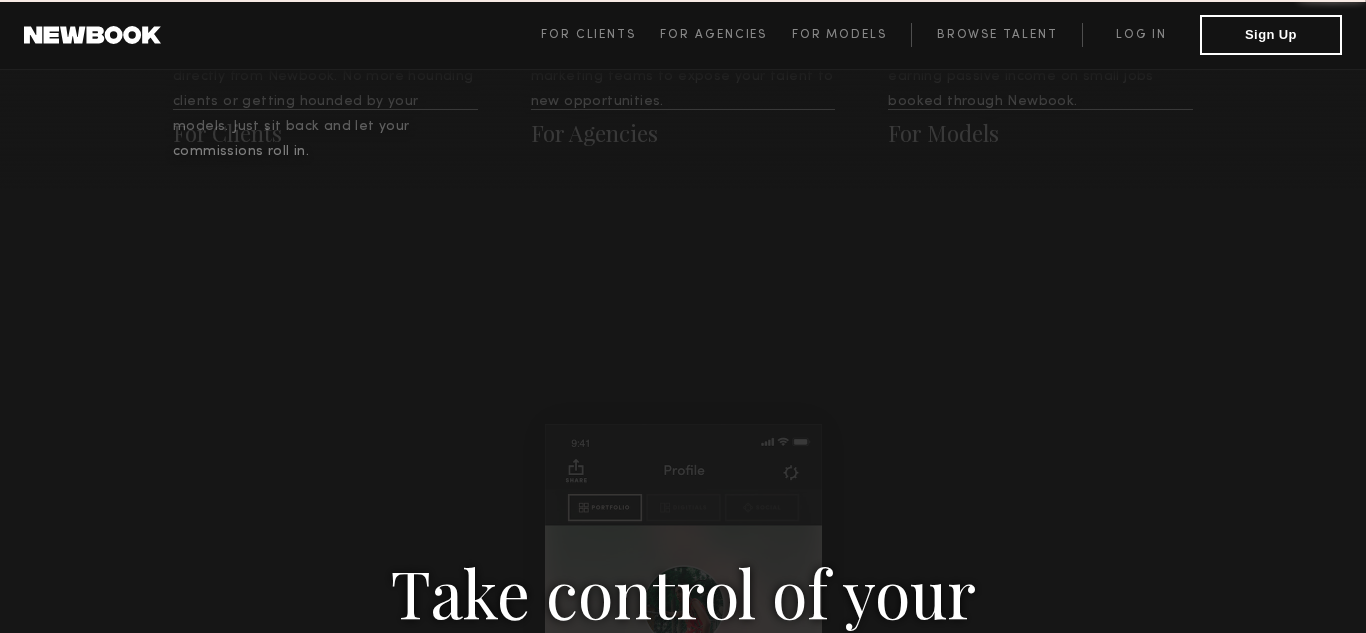 scroll, scrollTop: 0, scrollLeft: 0, axis: both 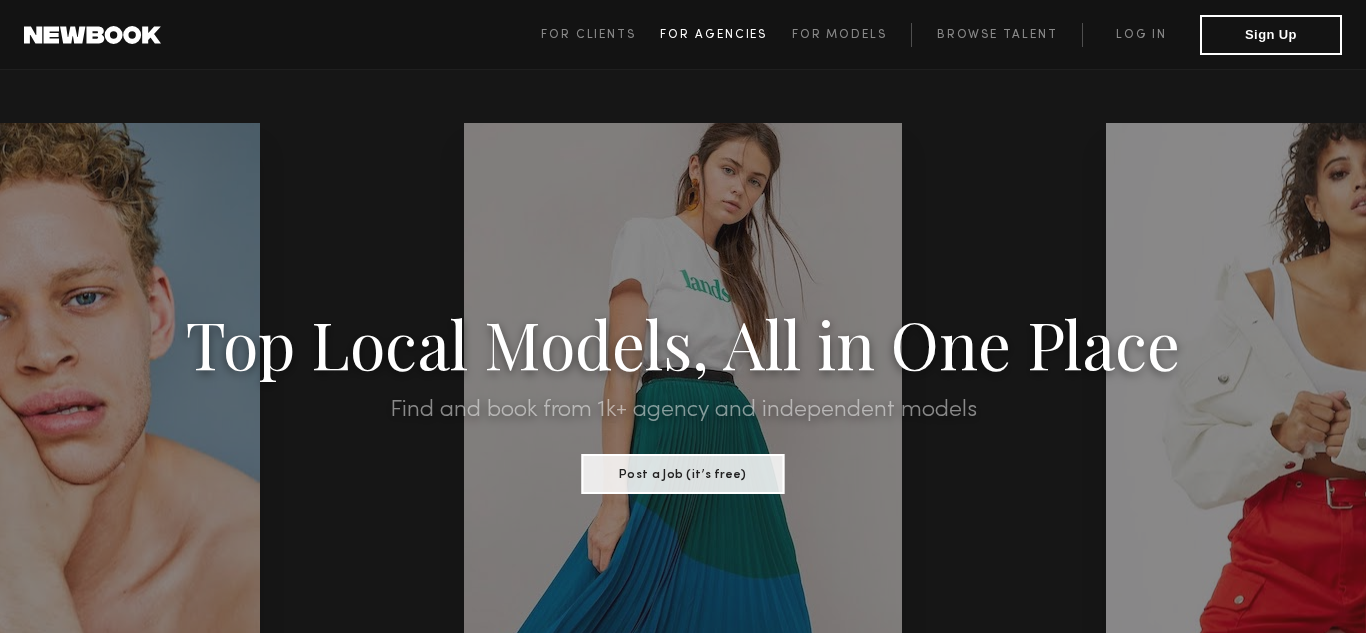 click on "For Agencies" 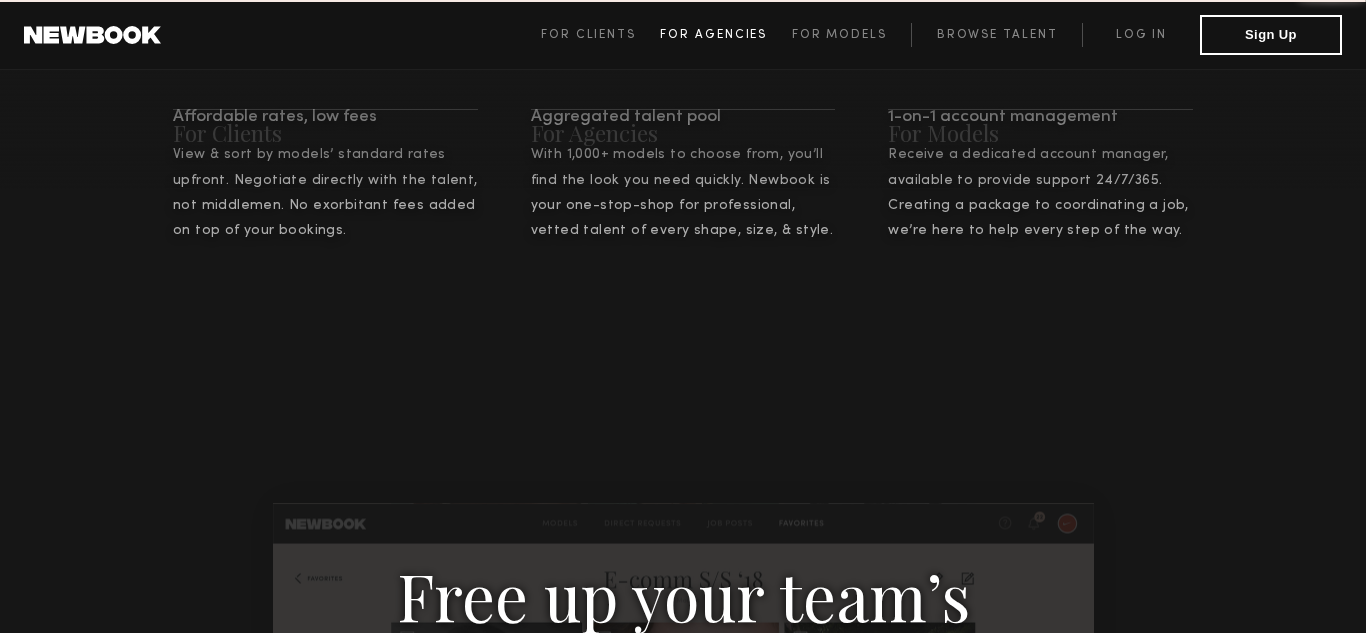 scroll, scrollTop: 1925, scrollLeft: 0, axis: vertical 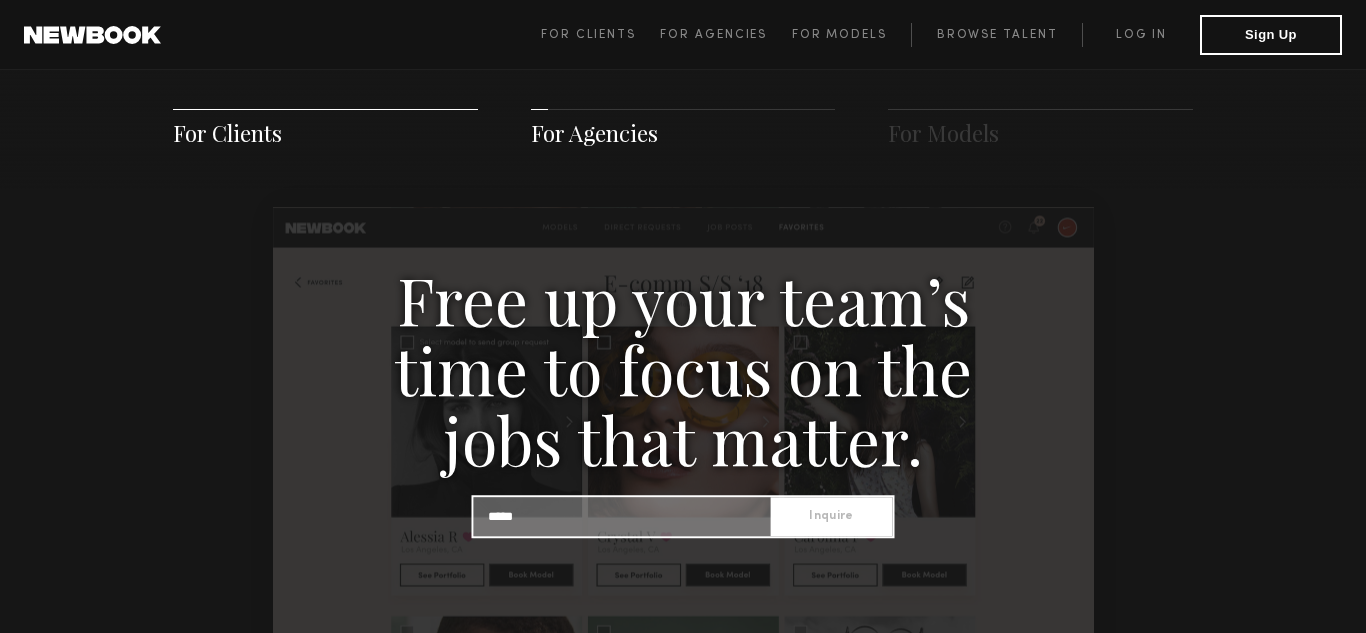 click at bounding box center [622, 516] 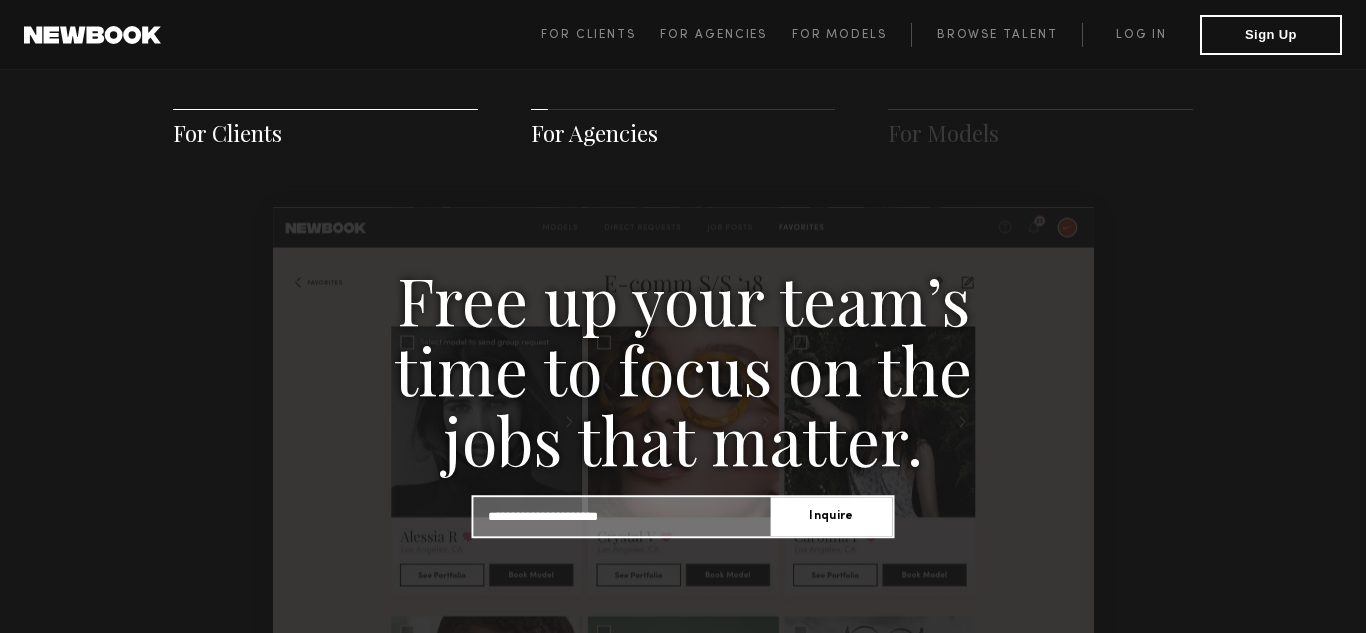 type on "**********" 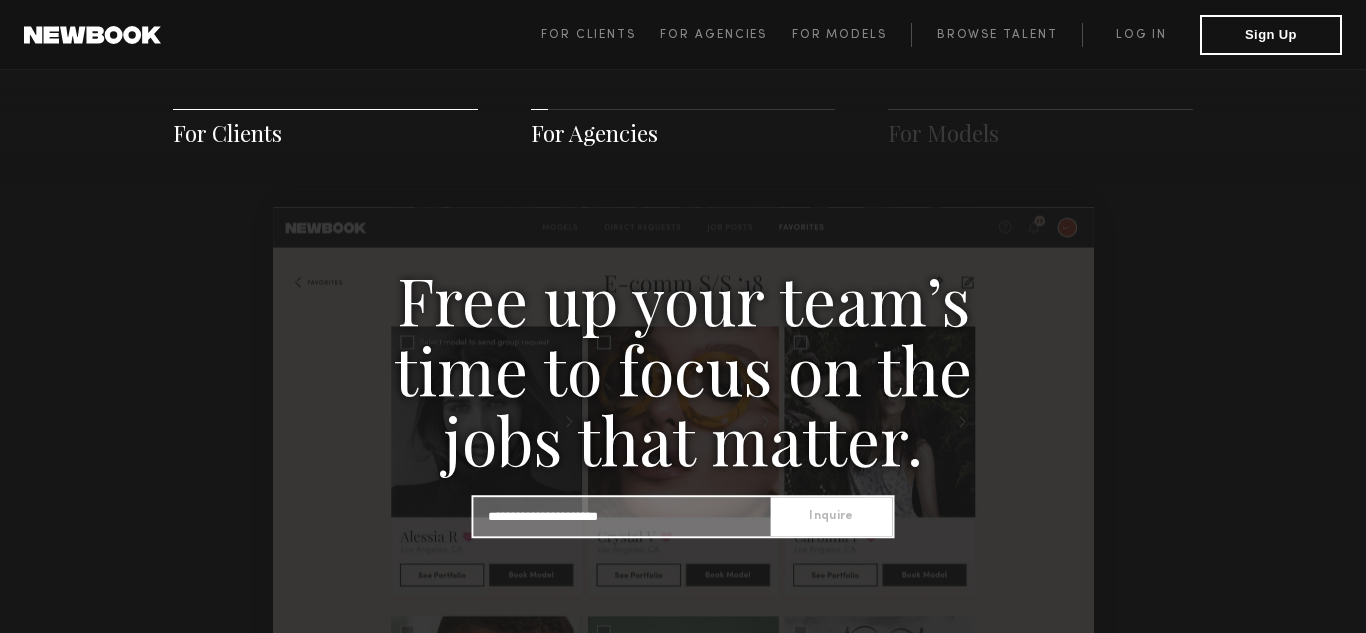 type 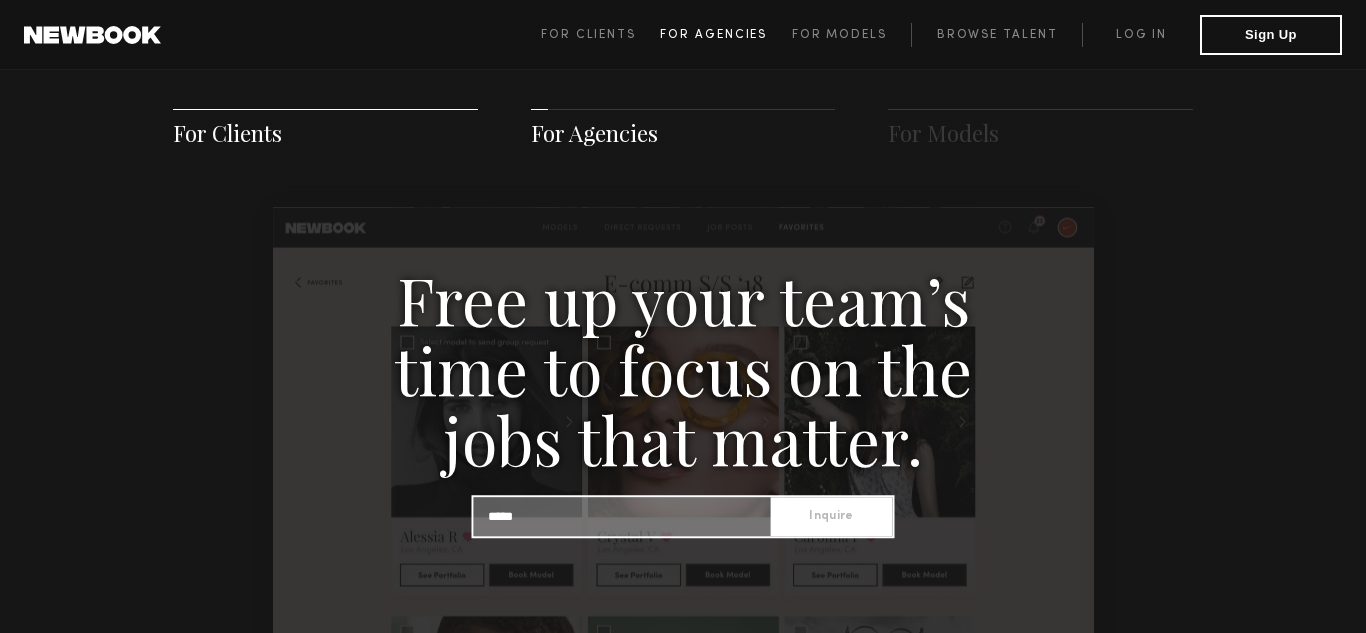 click on "For Agencies" 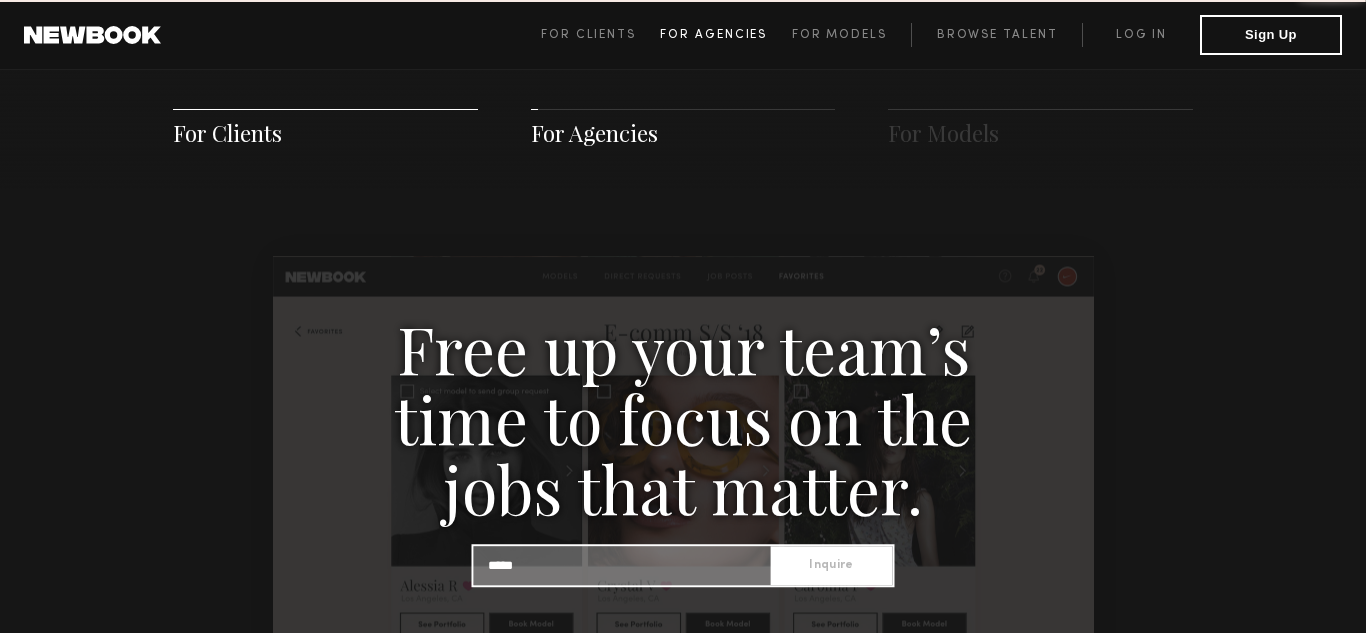 scroll, scrollTop: 1926, scrollLeft: 0, axis: vertical 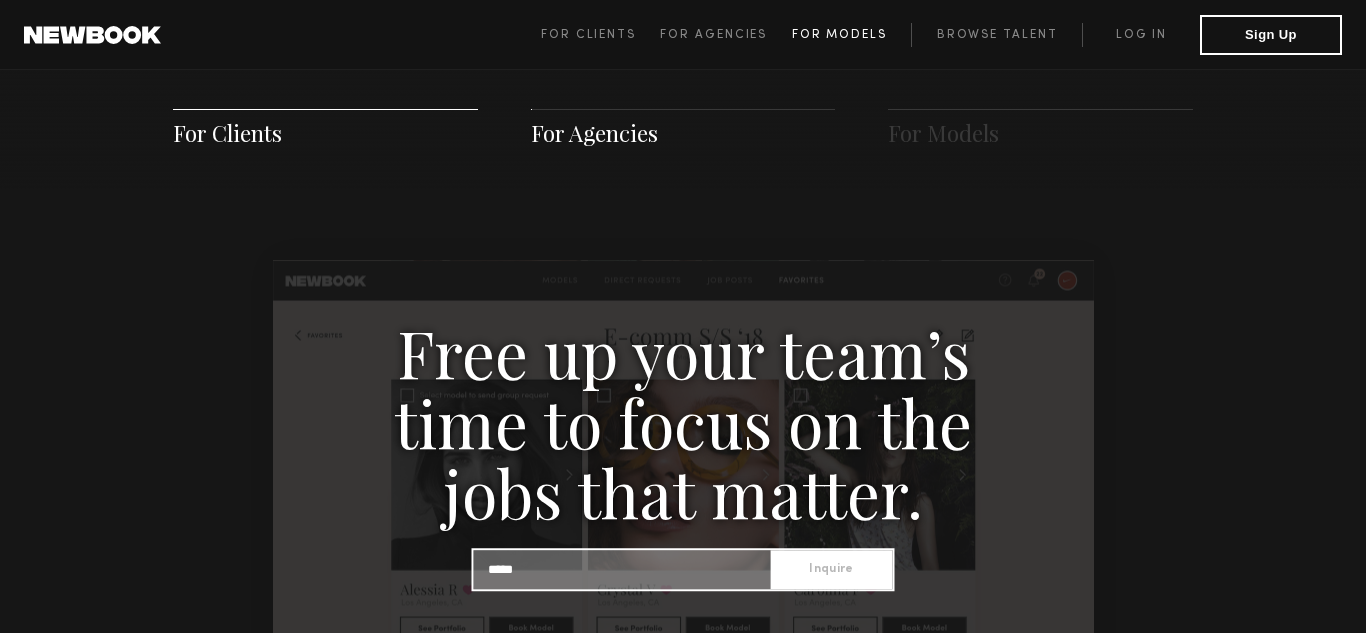 click on "For Models" 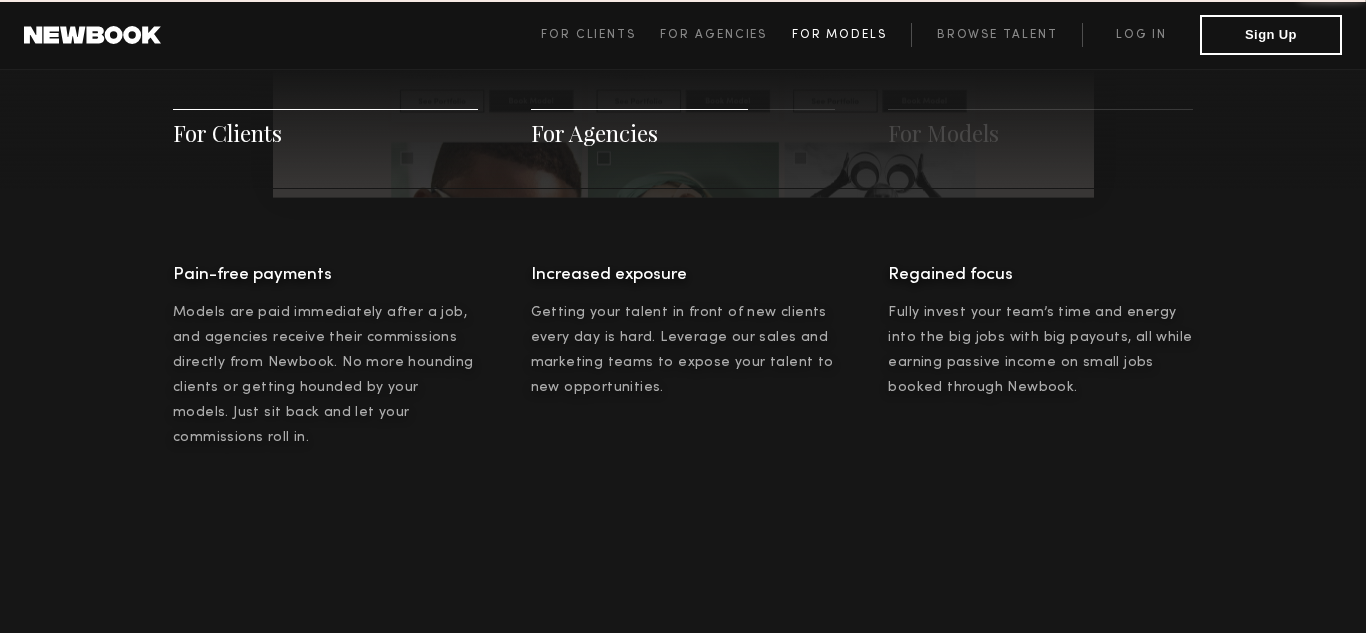 scroll, scrollTop: 2878, scrollLeft: 0, axis: vertical 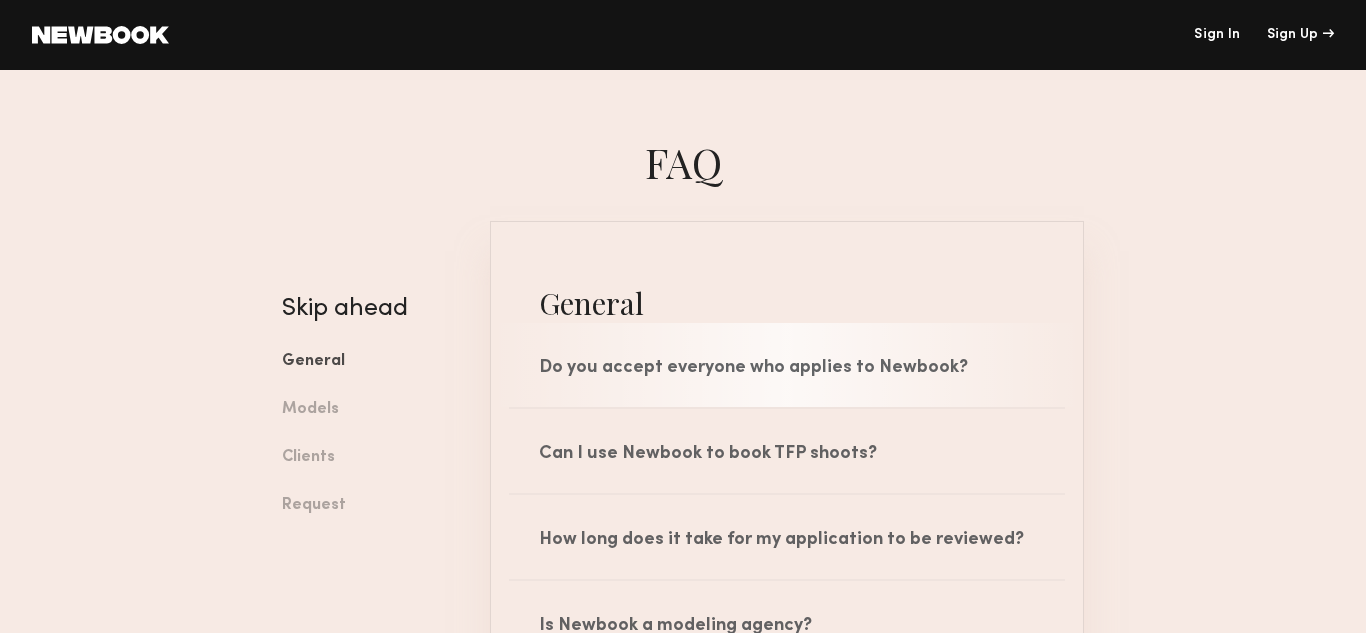 click on "Do you accept everyone who applies to Newbook?" 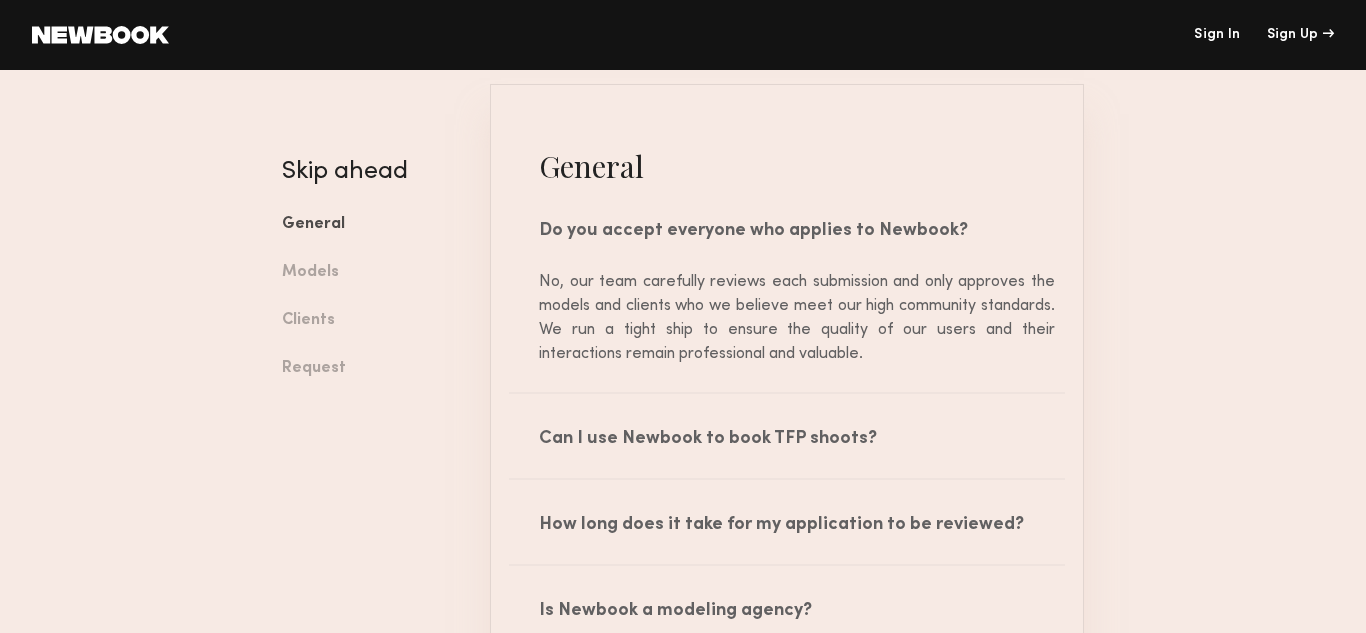 scroll, scrollTop: 159, scrollLeft: 0, axis: vertical 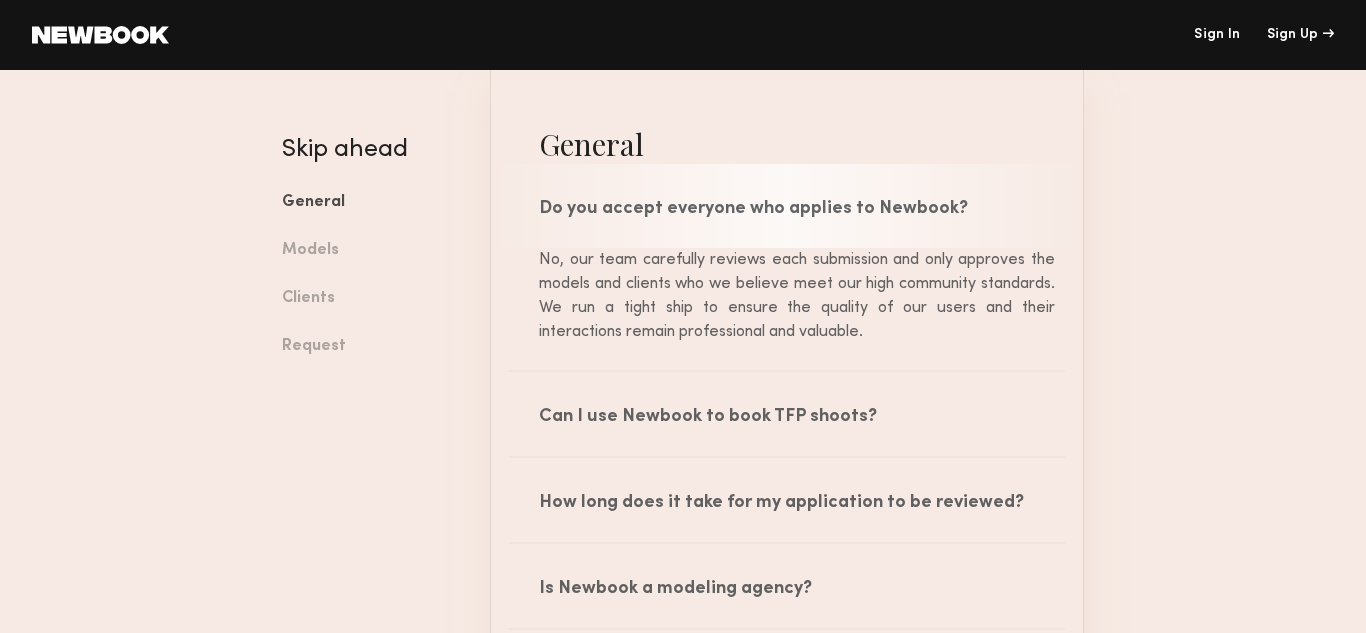 click on "Do you accept everyone who applies to Newbook?" 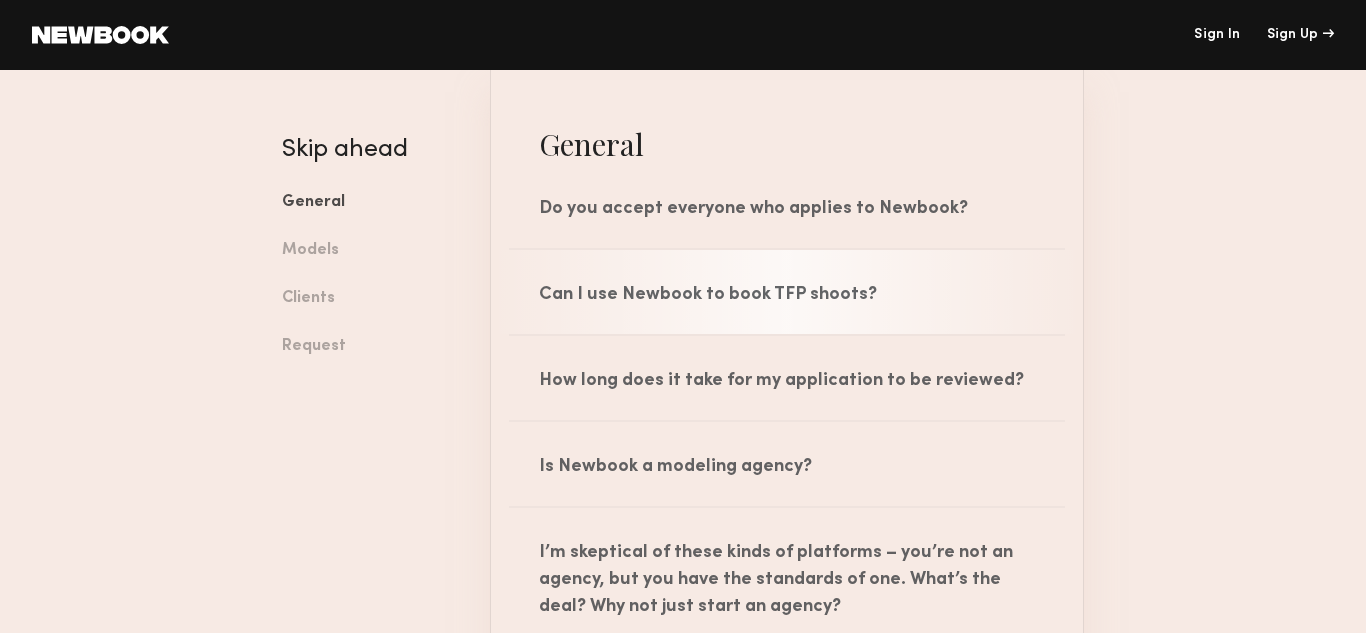click on "Can I use Newbook to book TFP shoots?" 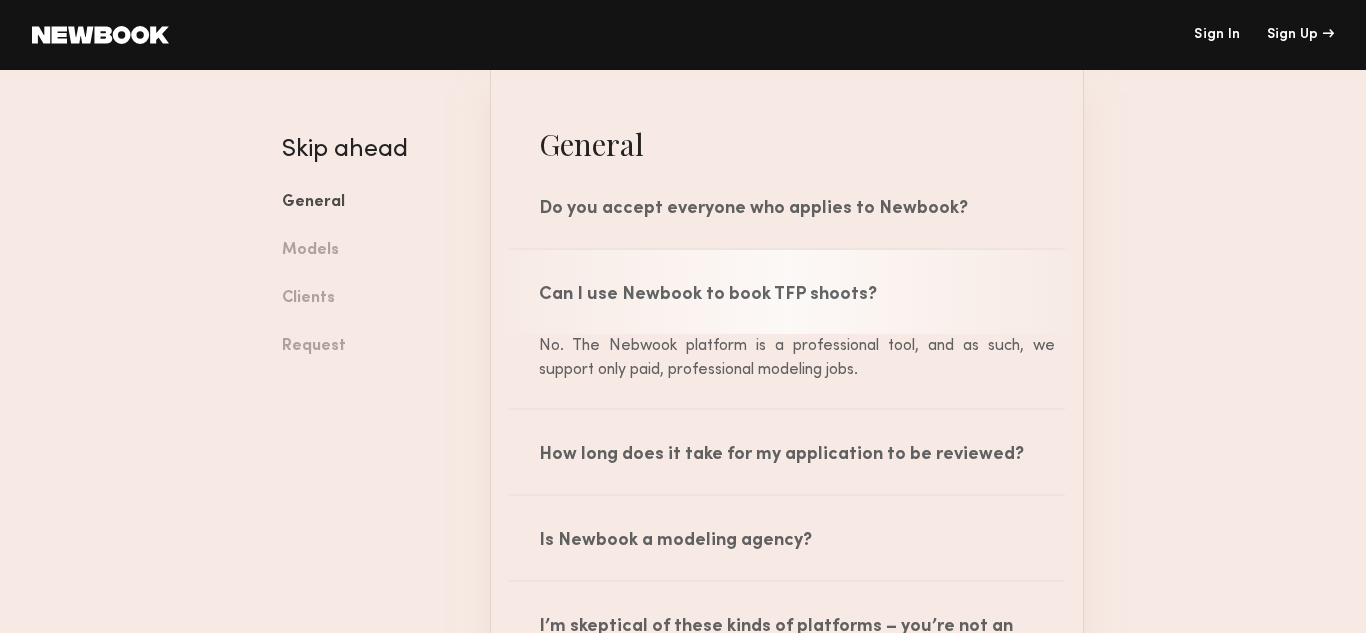 click on "Can I use Newbook to book TFP shoots?" 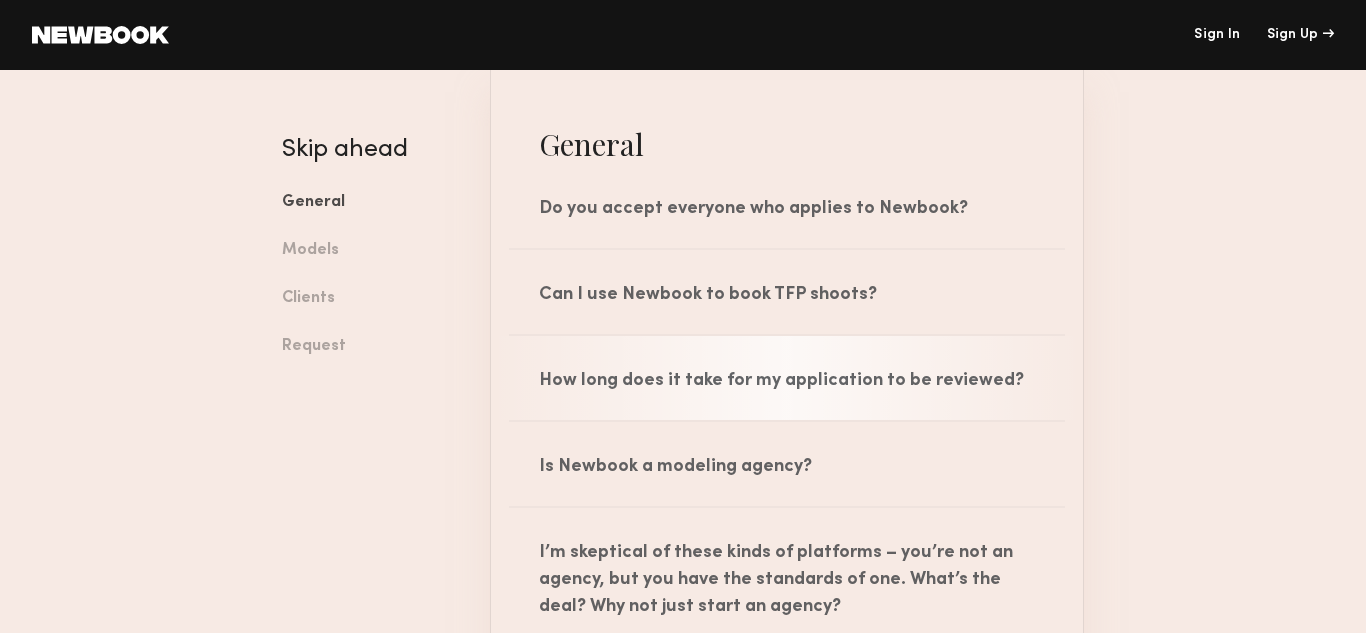 click on "How long does it take for my application to be reviewed?" 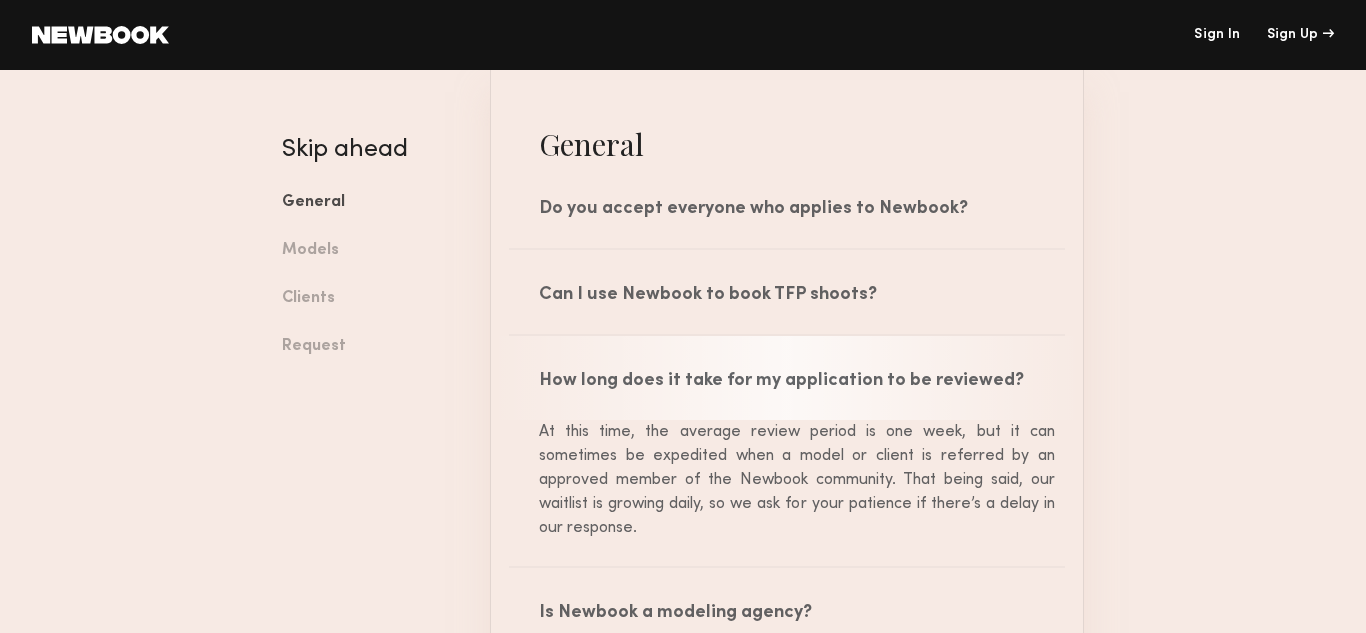 click on "How long does it take for my application to be reviewed?" 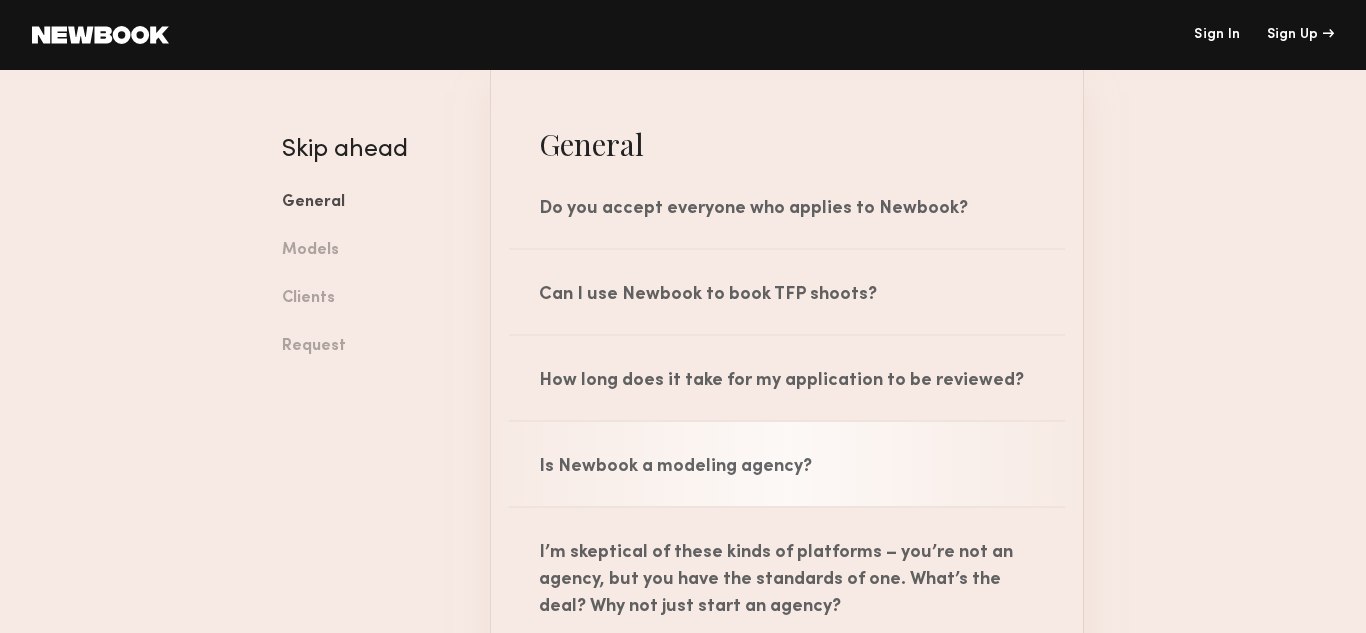 click on "Is Newbook a modeling agency?" 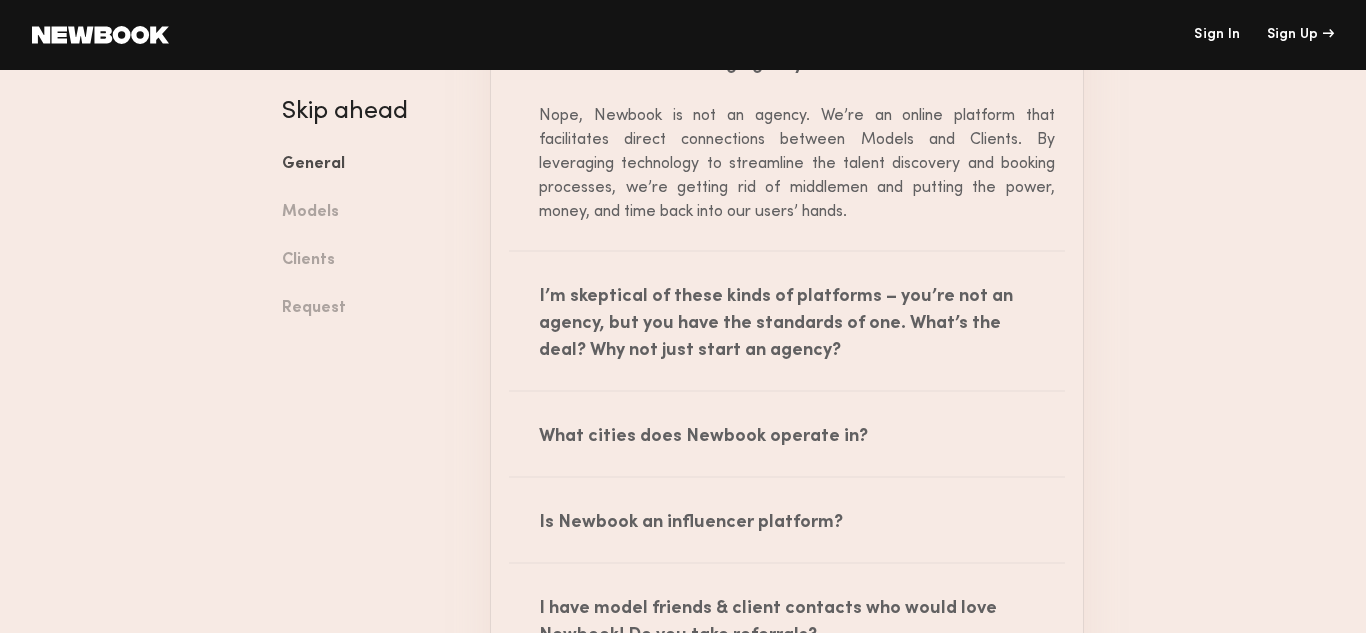 scroll, scrollTop: 568, scrollLeft: 0, axis: vertical 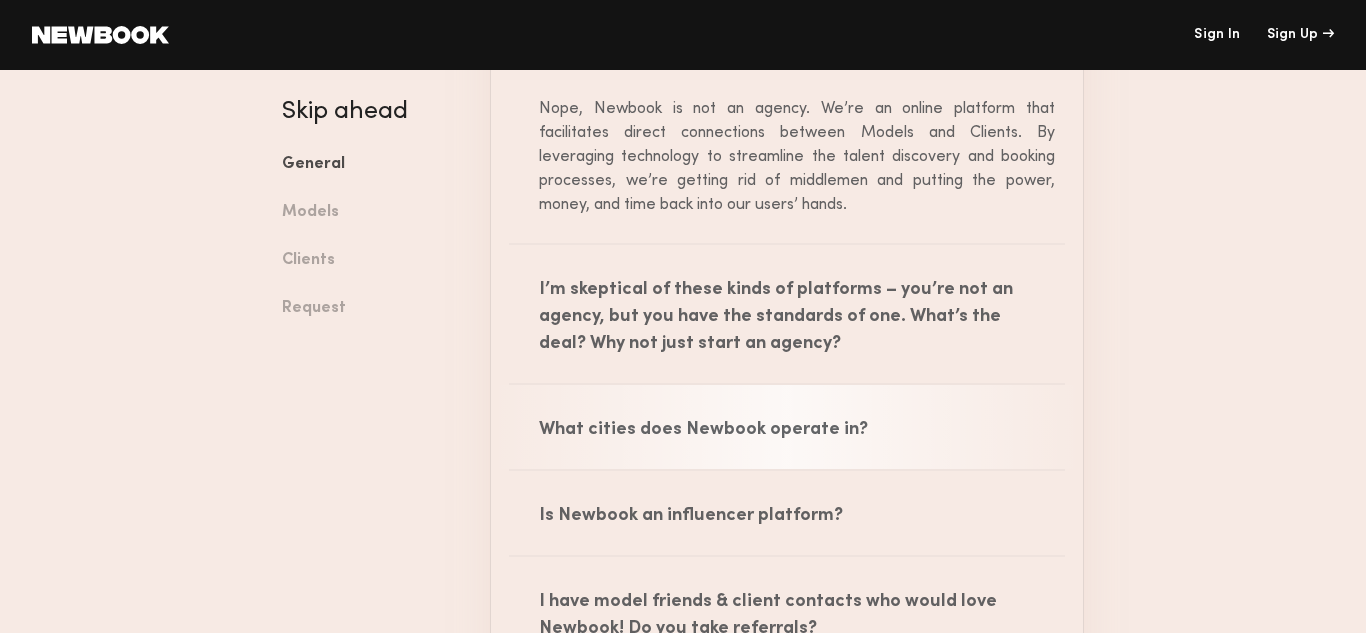 click on "What cities does Newbook operate in?" 